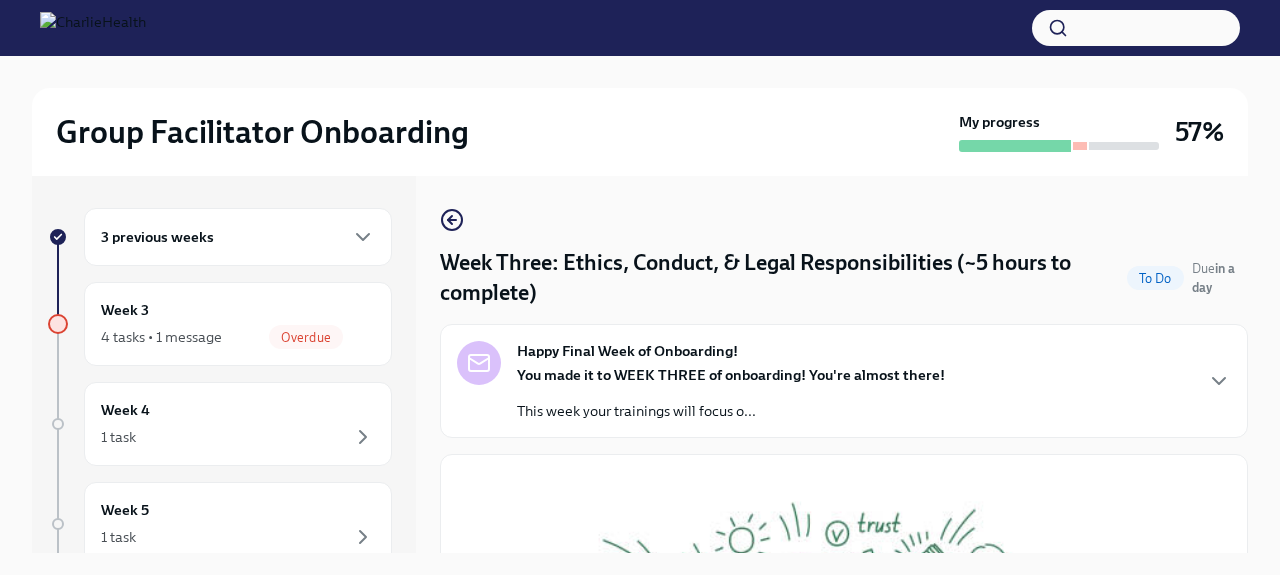 scroll, scrollTop: 0, scrollLeft: 0, axis: both 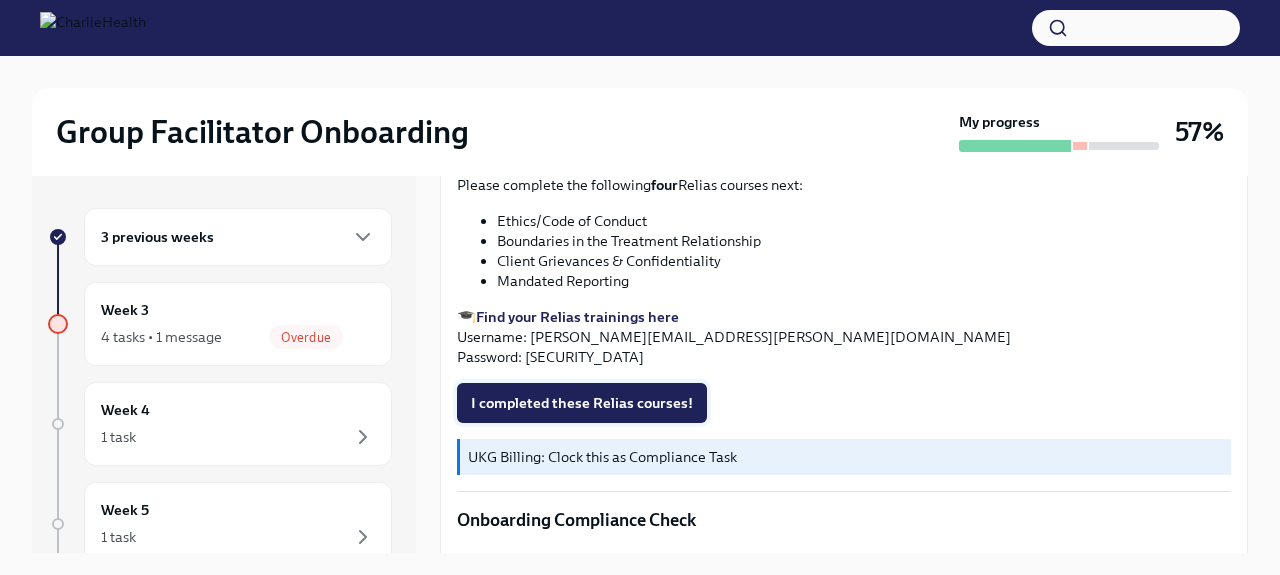 click on "I completed these Relias courses!" at bounding box center [582, 403] 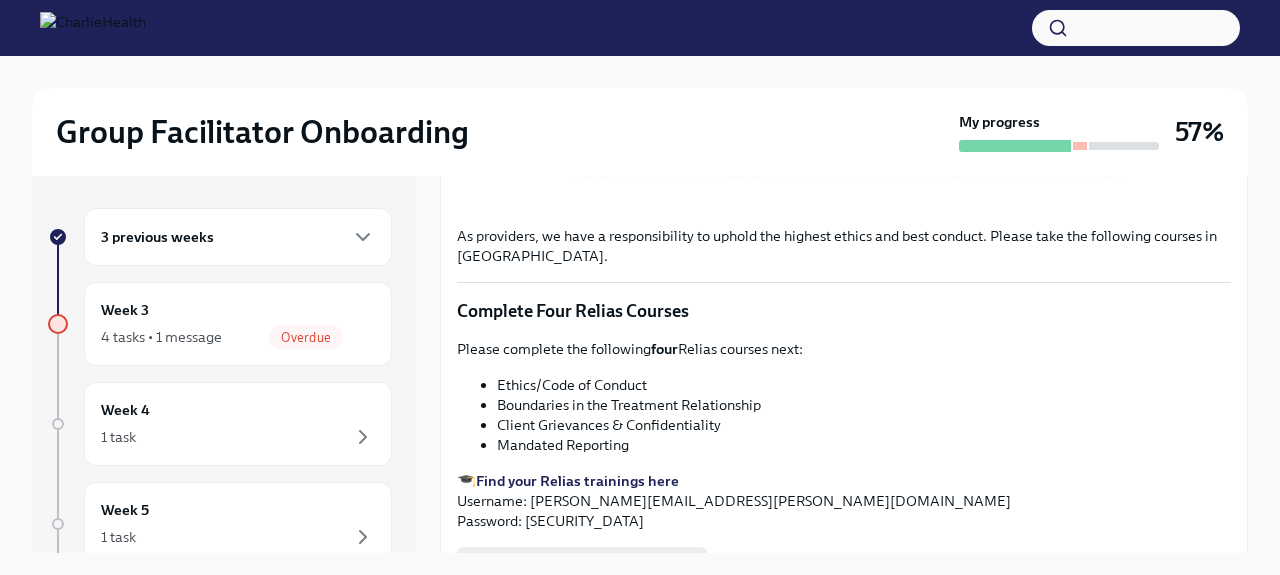 scroll, scrollTop: 811, scrollLeft: 0, axis: vertical 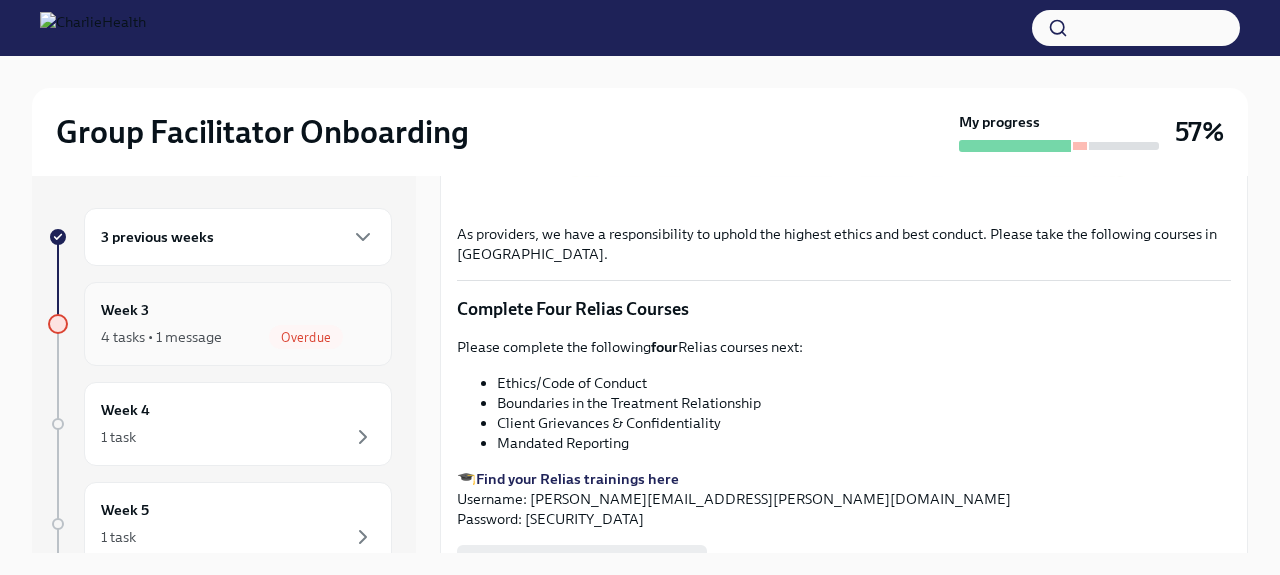 click on "Week 3 4 tasks • 1 message Overdue" at bounding box center [238, 324] 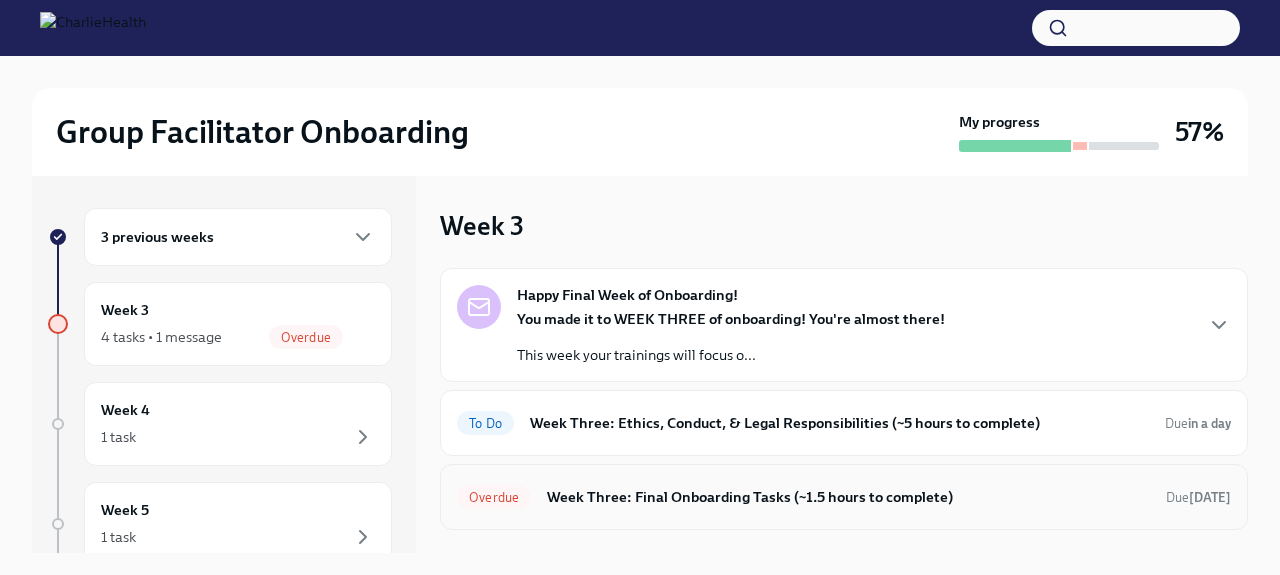 click on "Week Three: Final Onboarding Tasks (~1.5 hours to complete)" at bounding box center (848, 497) 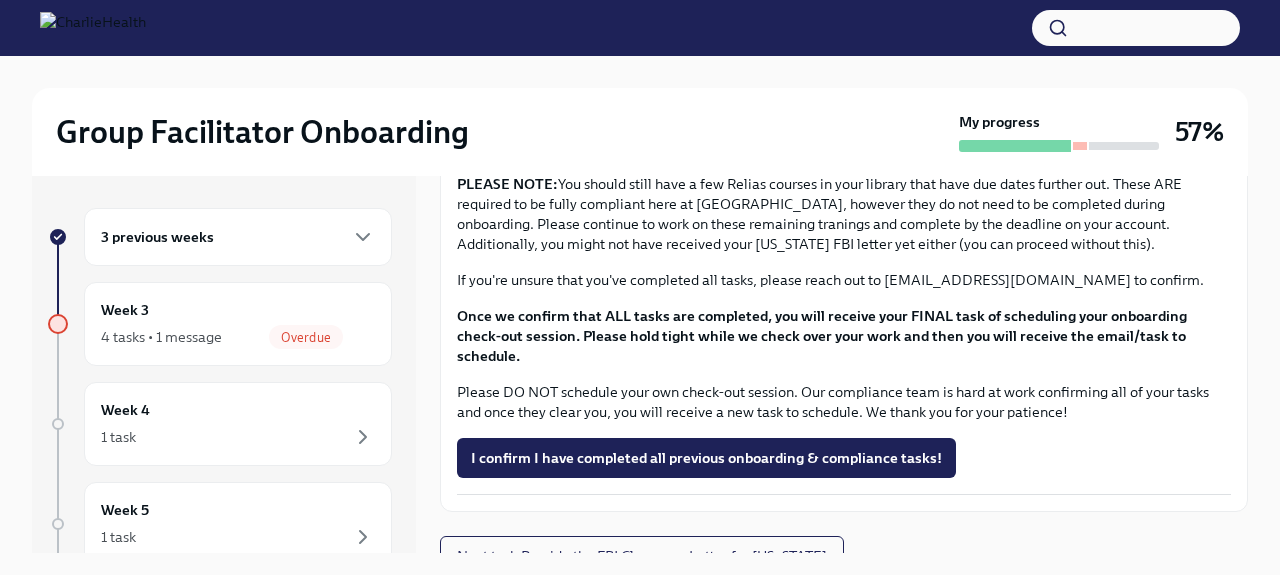 scroll, scrollTop: 1738, scrollLeft: 0, axis: vertical 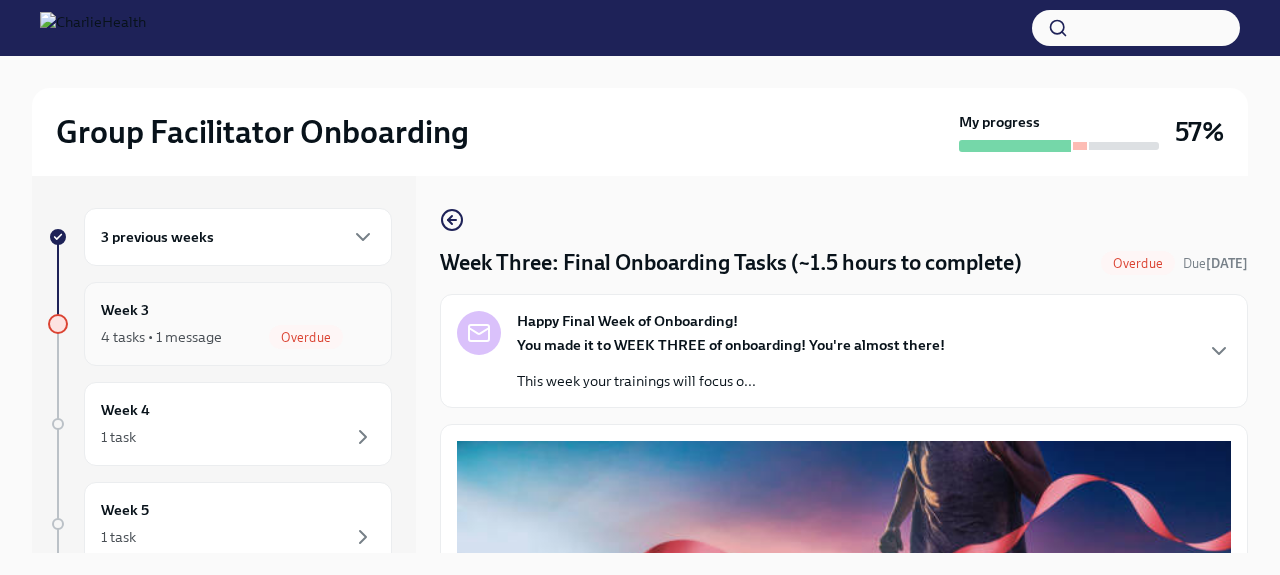 click on "Overdue" at bounding box center (306, 337) 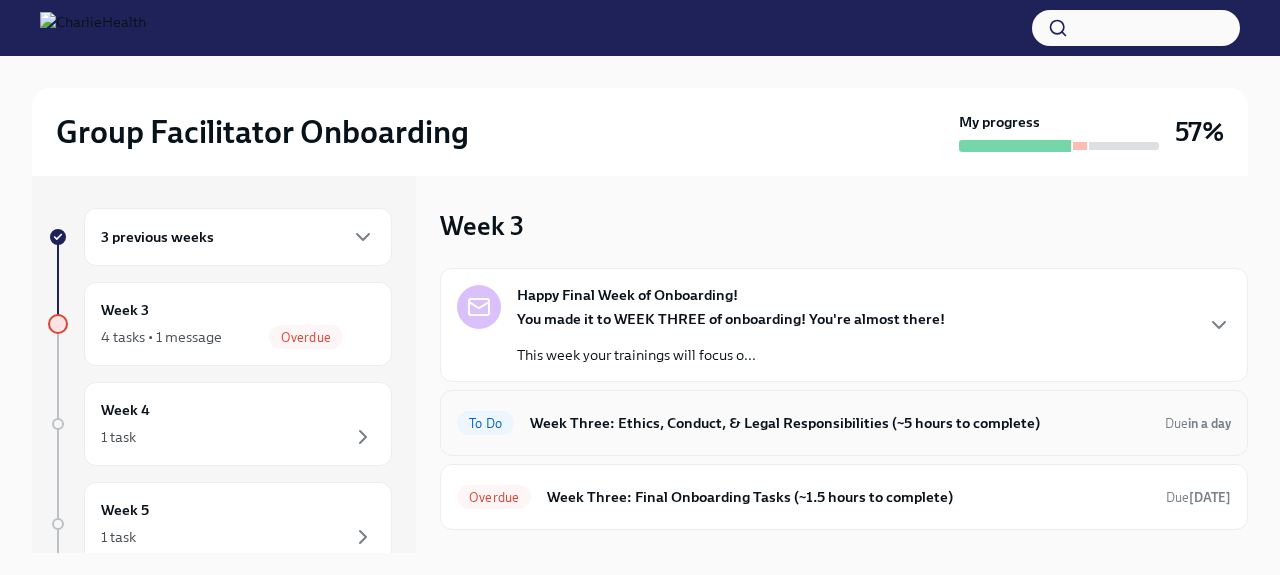 click on "To Do Week Three: Ethics, Conduct, & Legal Responsibilities (~5 hours to complete) Due  in a day" at bounding box center (844, 423) 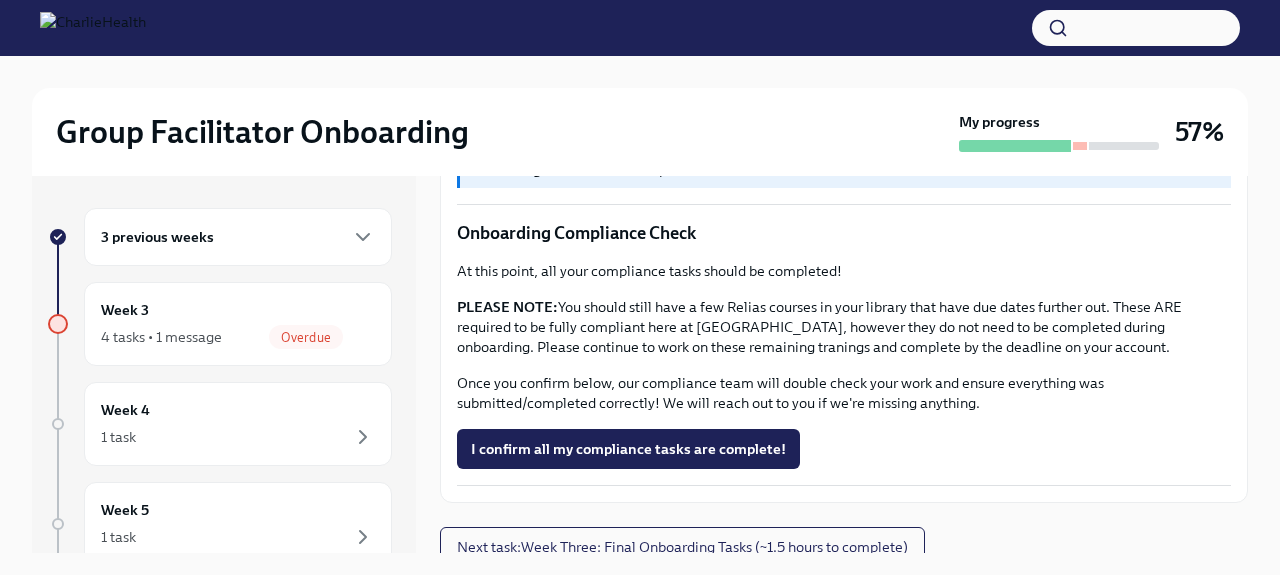 scroll, scrollTop: 1273, scrollLeft: 0, axis: vertical 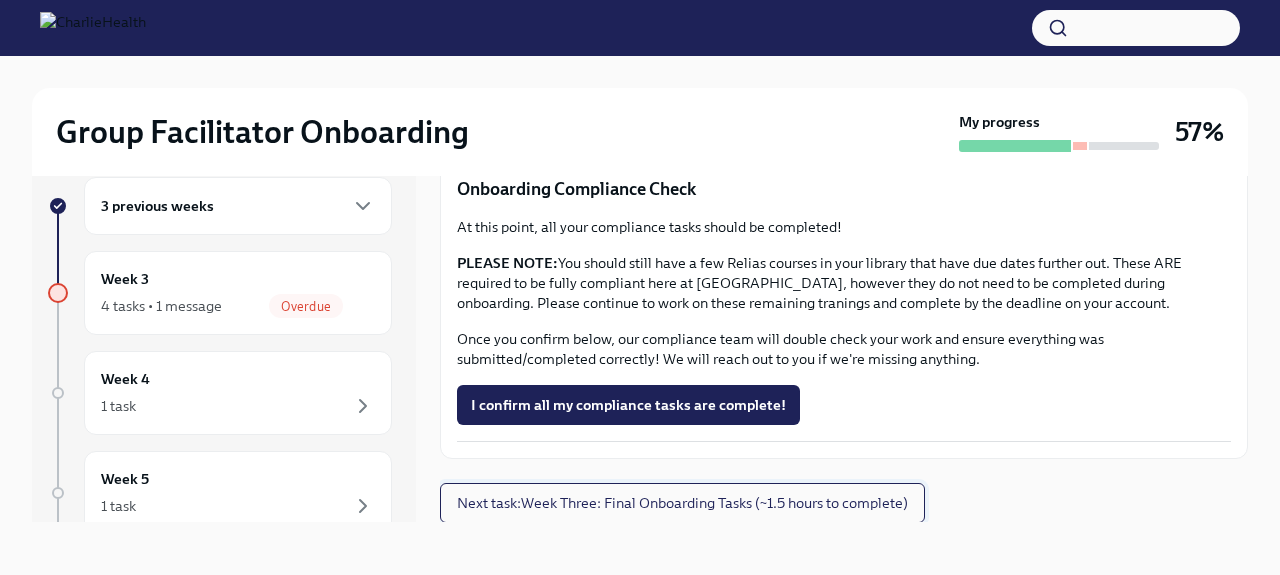 click on "Next task :  Week Three: Final Onboarding Tasks (~1.5 hours to complete)" at bounding box center [682, 503] 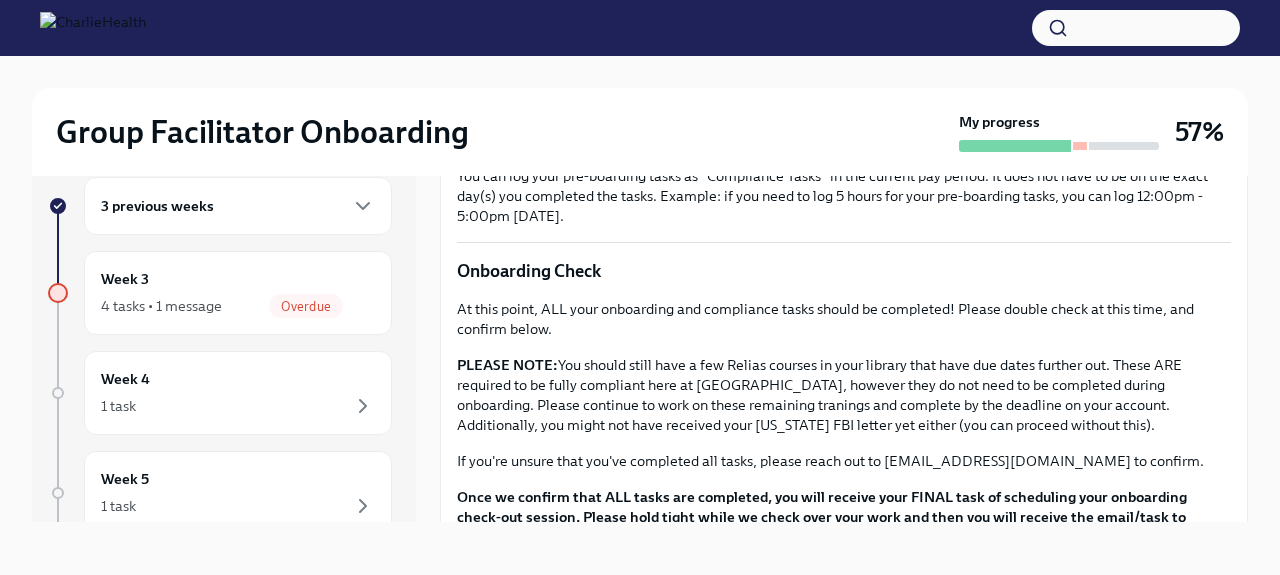 scroll, scrollTop: 1738, scrollLeft: 0, axis: vertical 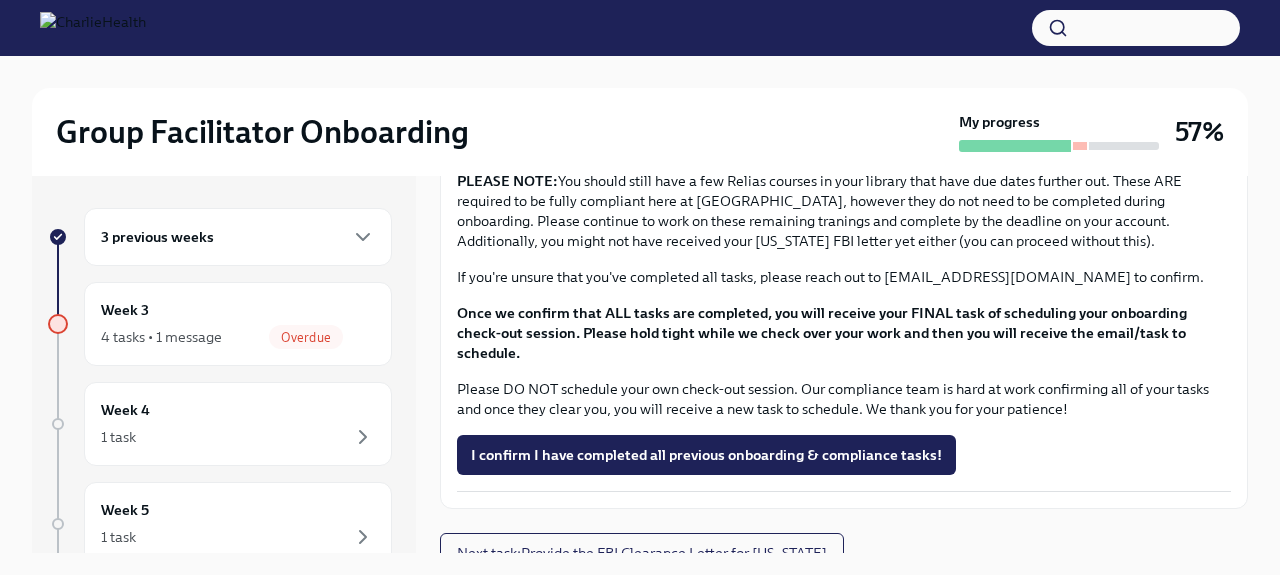 click on "3 previous weeks" at bounding box center (238, 237) 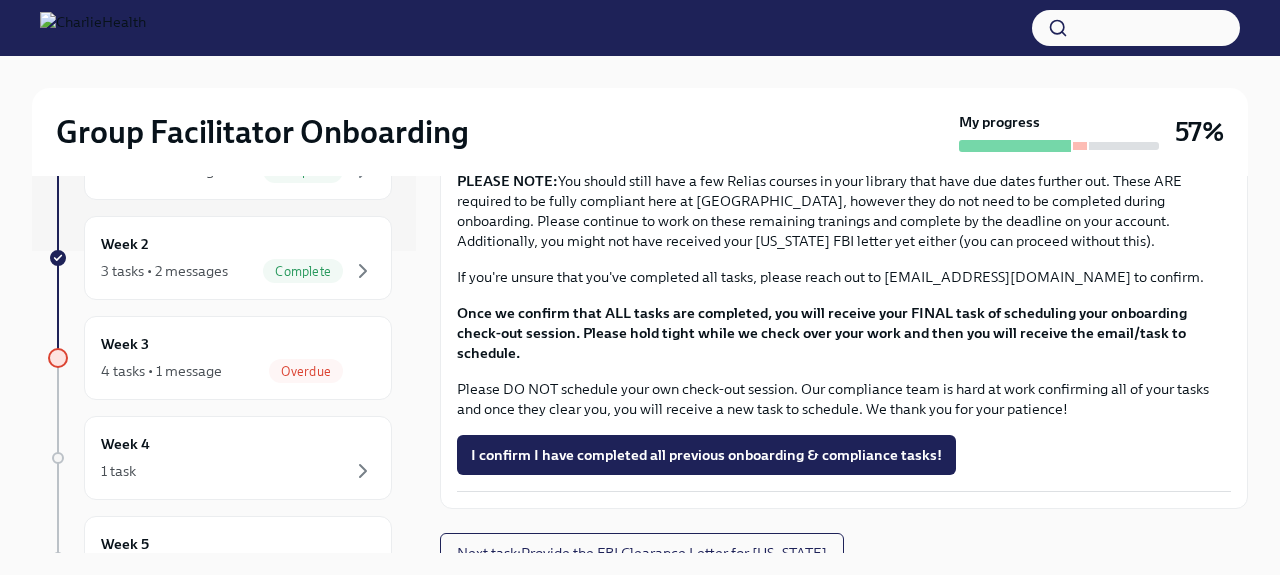 scroll, scrollTop: 308, scrollLeft: 0, axis: vertical 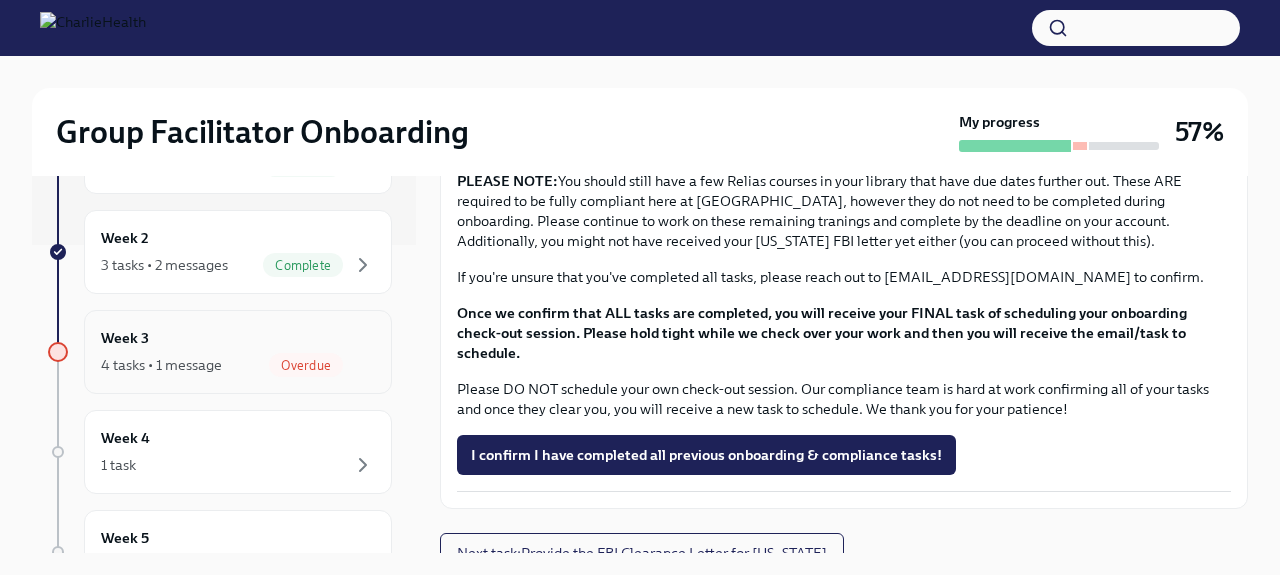 click on "Overdue" at bounding box center (322, 365) 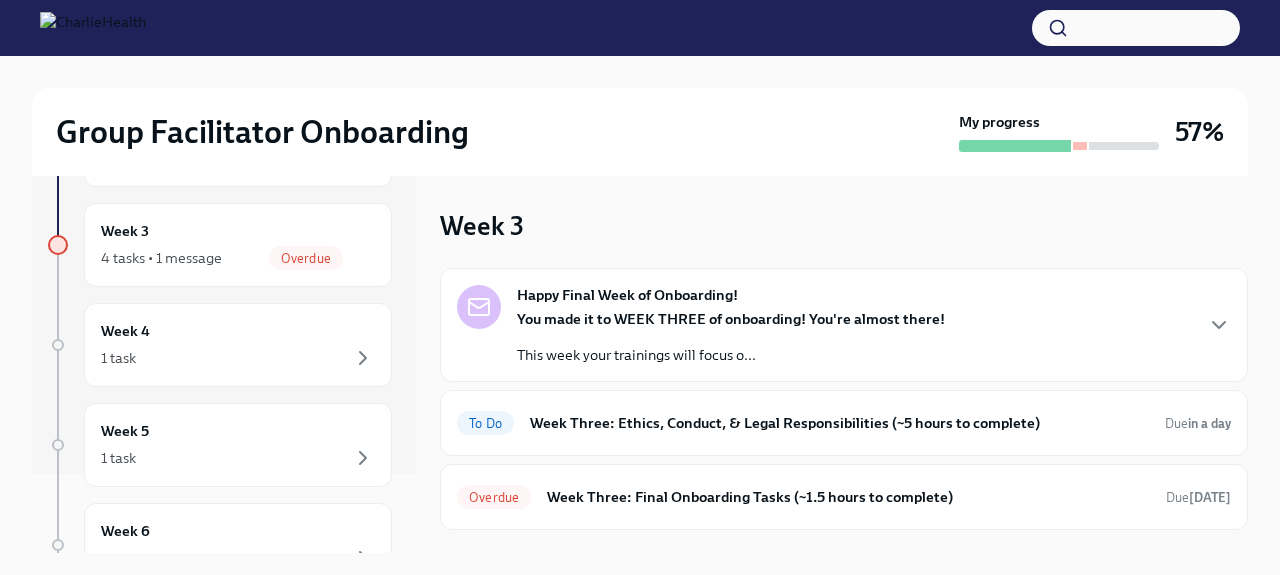 scroll, scrollTop: 81, scrollLeft: 0, axis: vertical 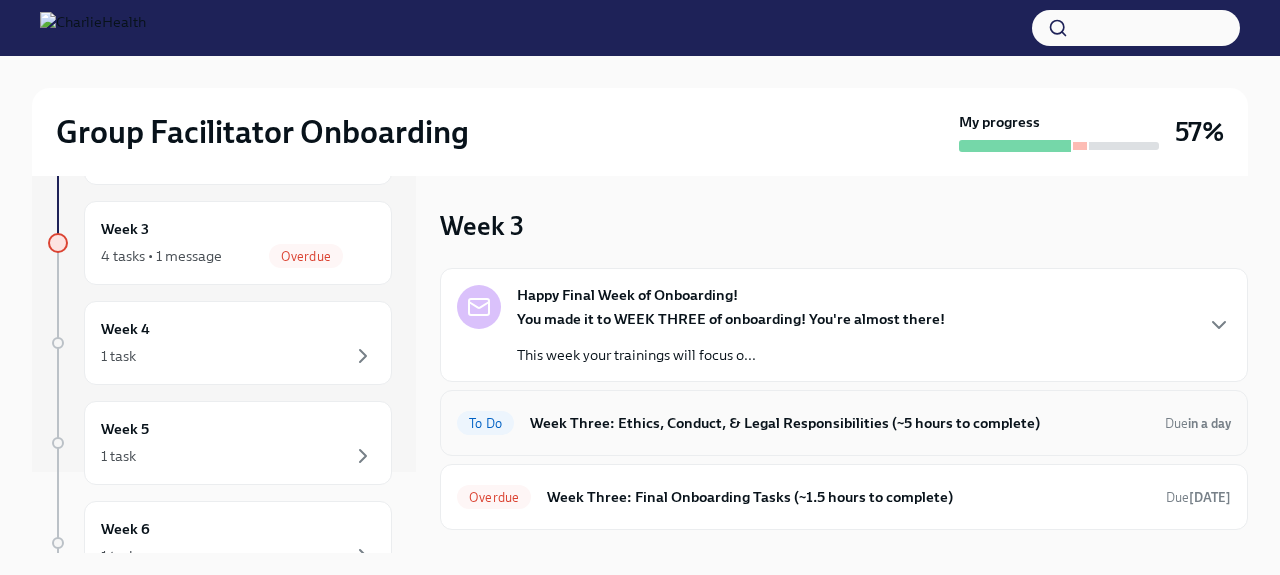 click on "Week Three: Ethics, Conduct, & Legal Responsibilities (~5 hours to complete)" at bounding box center [839, 423] 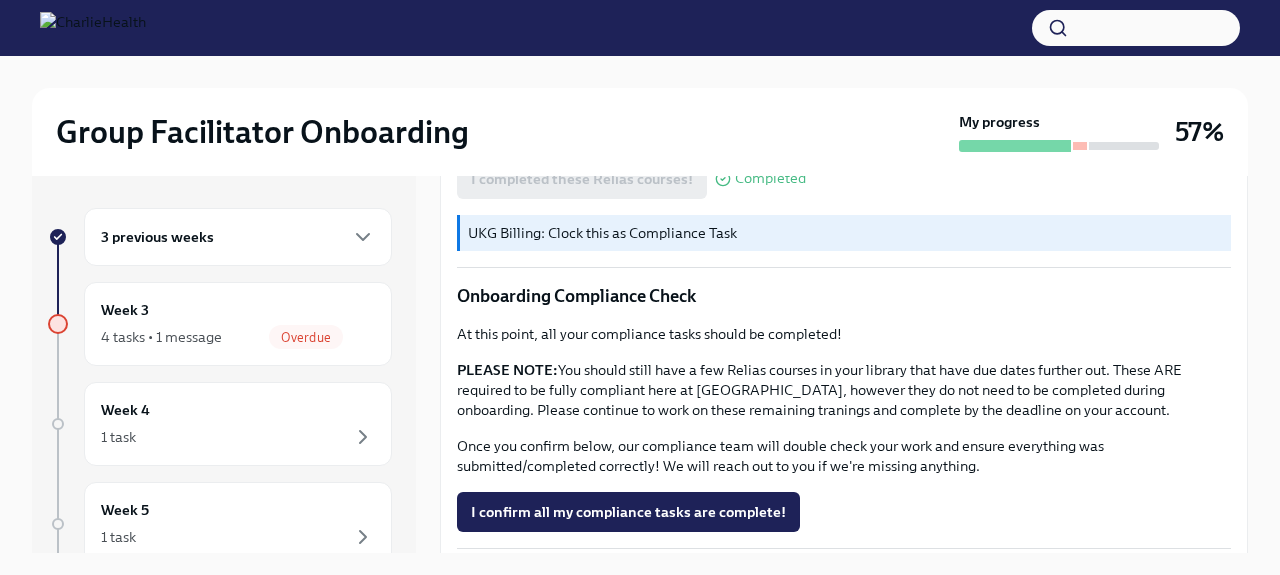 scroll, scrollTop: 1273, scrollLeft: 0, axis: vertical 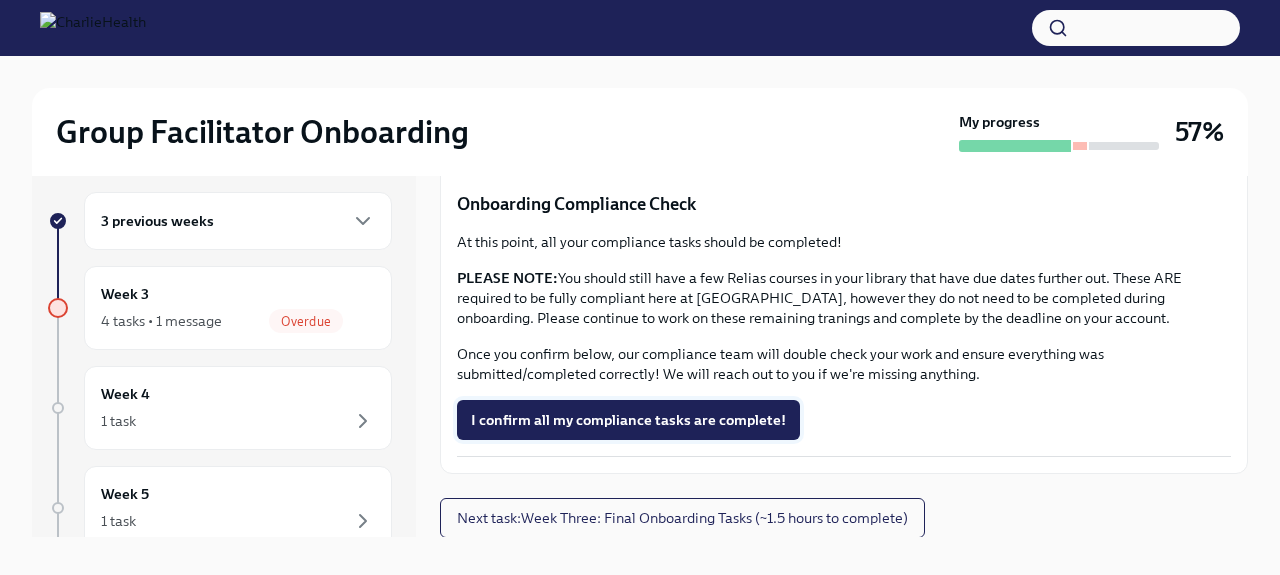 click on "I confirm all my compliance tasks are complete!" at bounding box center (628, 420) 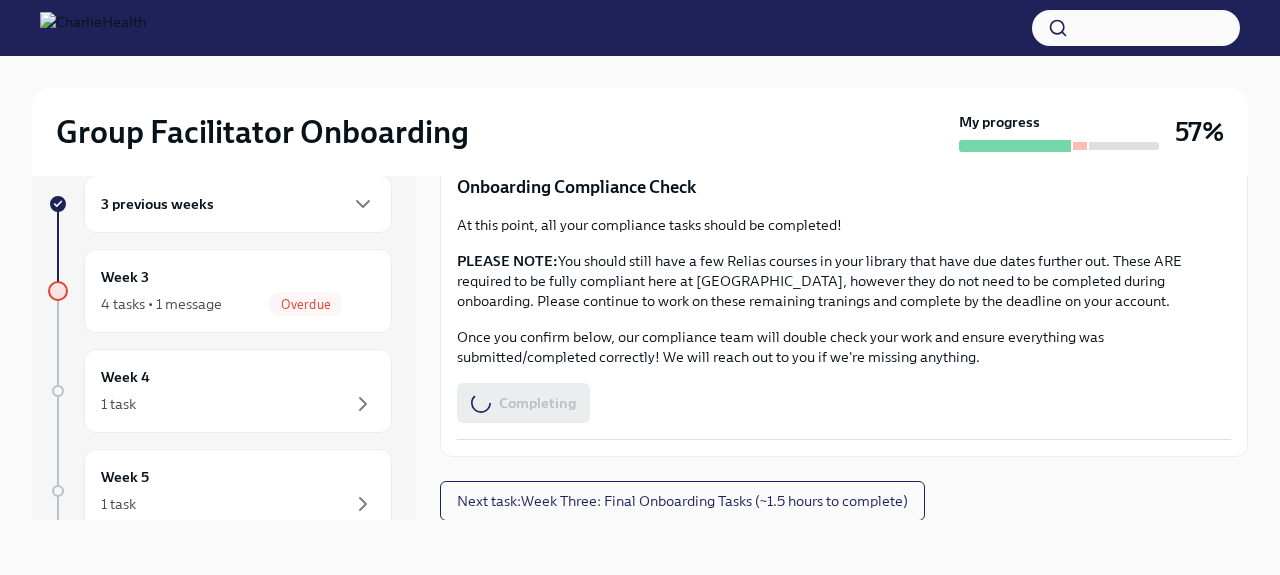 scroll, scrollTop: 34, scrollLeft: 0, axis: vertical 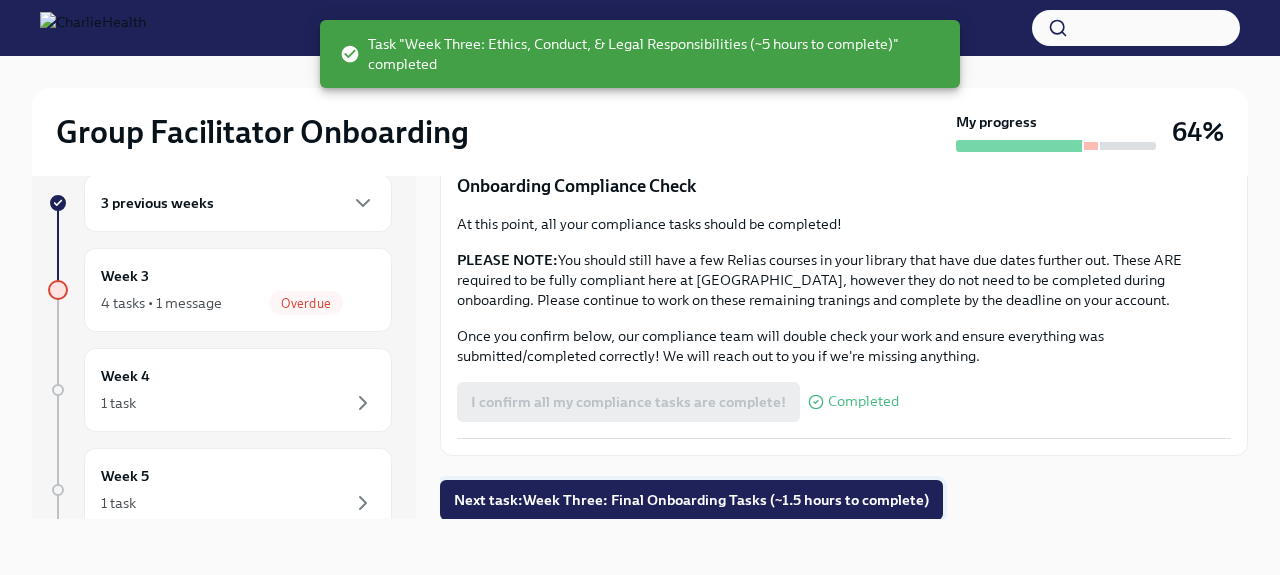 click on "Next task :  Week Three: Final Onboarding Tasks (~1.5 hours to complete)" at bounding box center [691, 500] 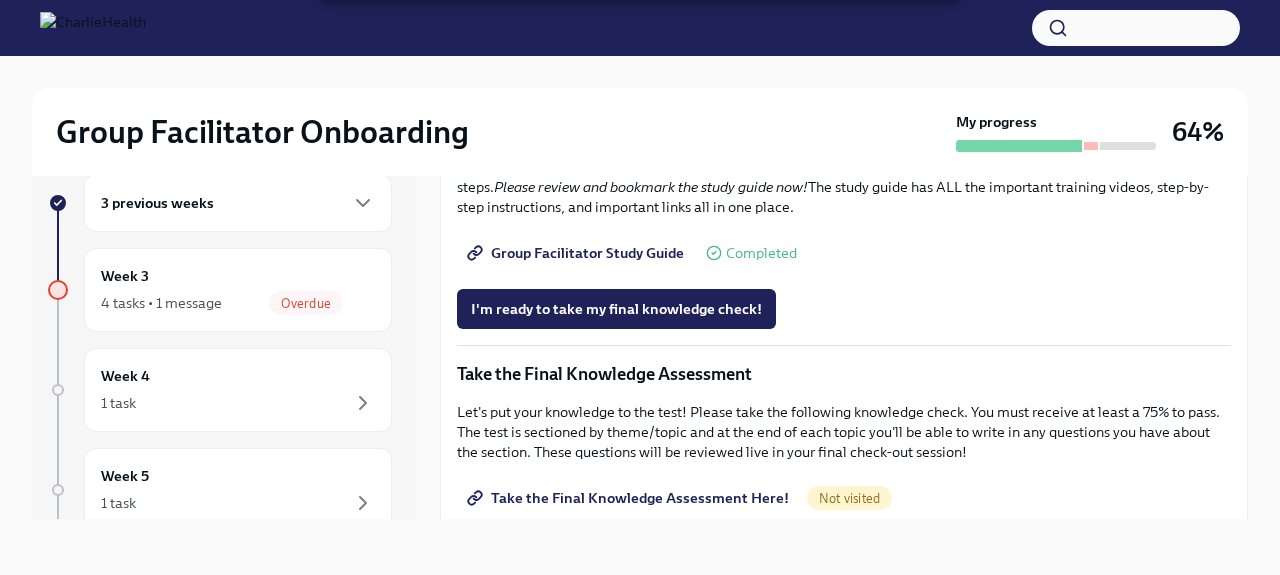 scroll, scrollTop: 985, scrollLeft: 0, axis: vertical 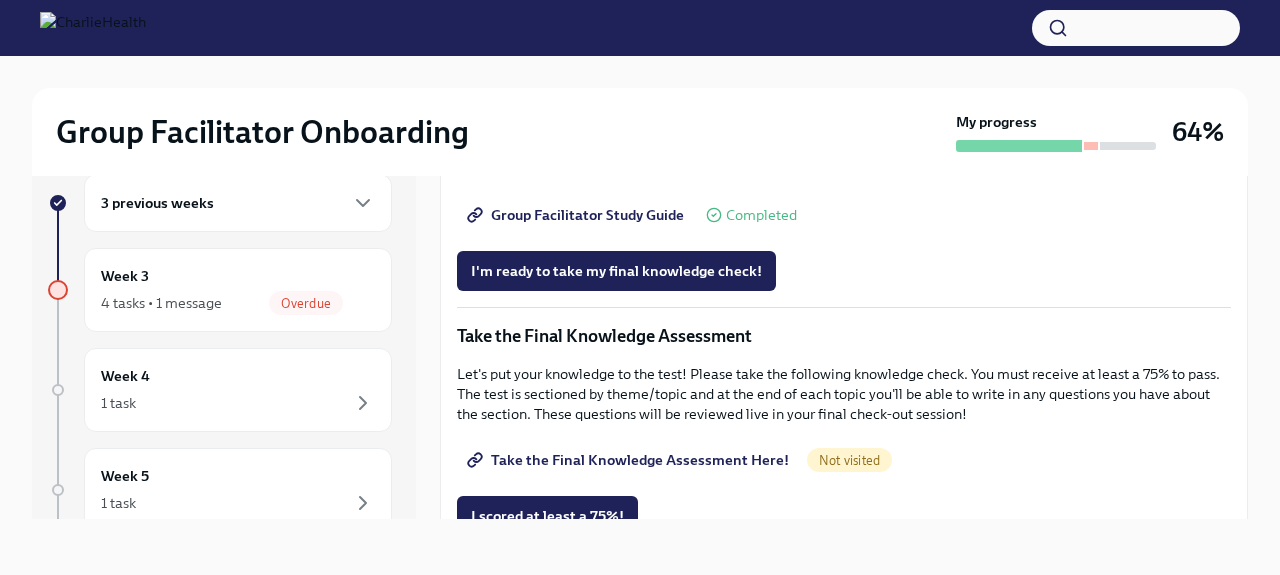 click on "Group Facilitator Study Guide" at bounding box center (577, 215) 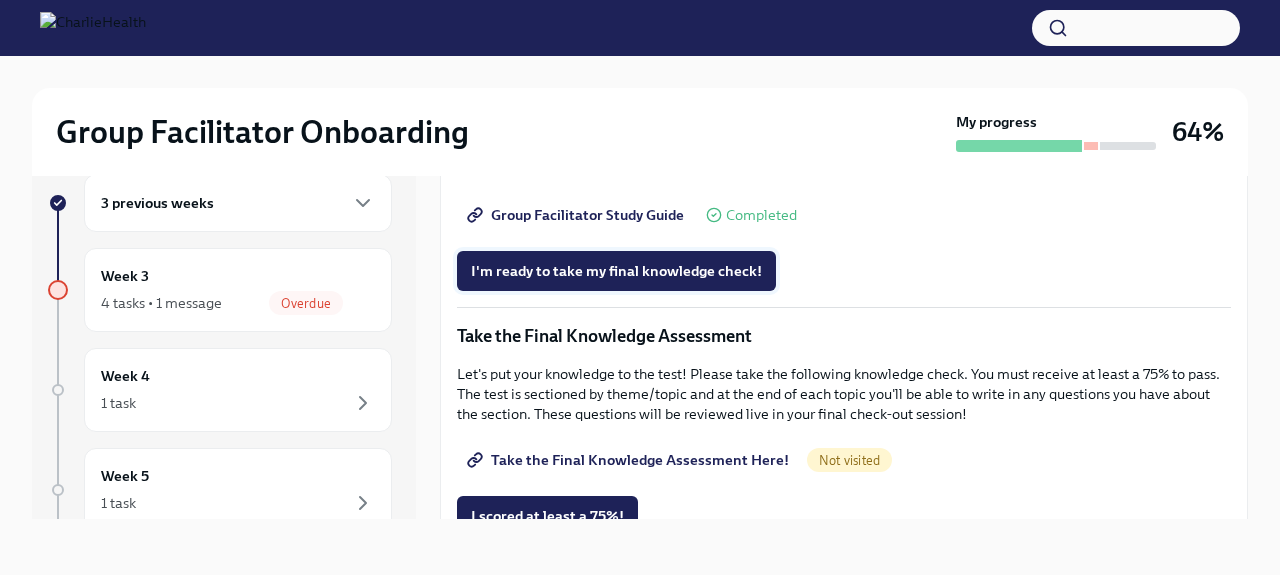 click on "I'm ready to take my final knowledge check!" at bounding box center [616, 271] 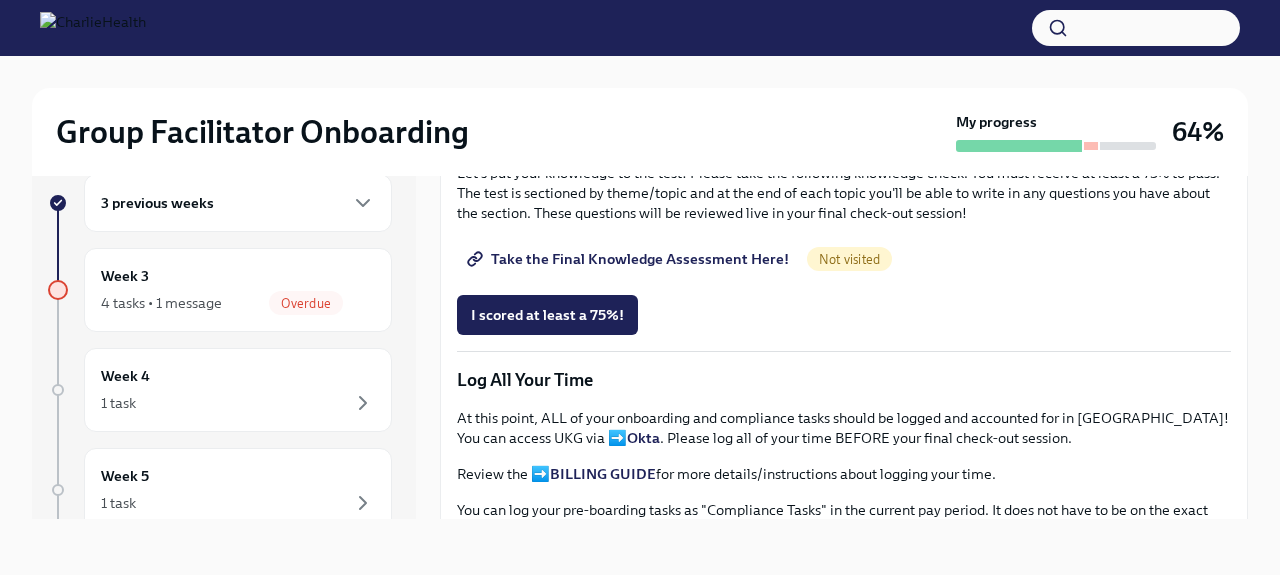 scroll, scrollTop: 1200, scrollLeft: 0, axis: vertical 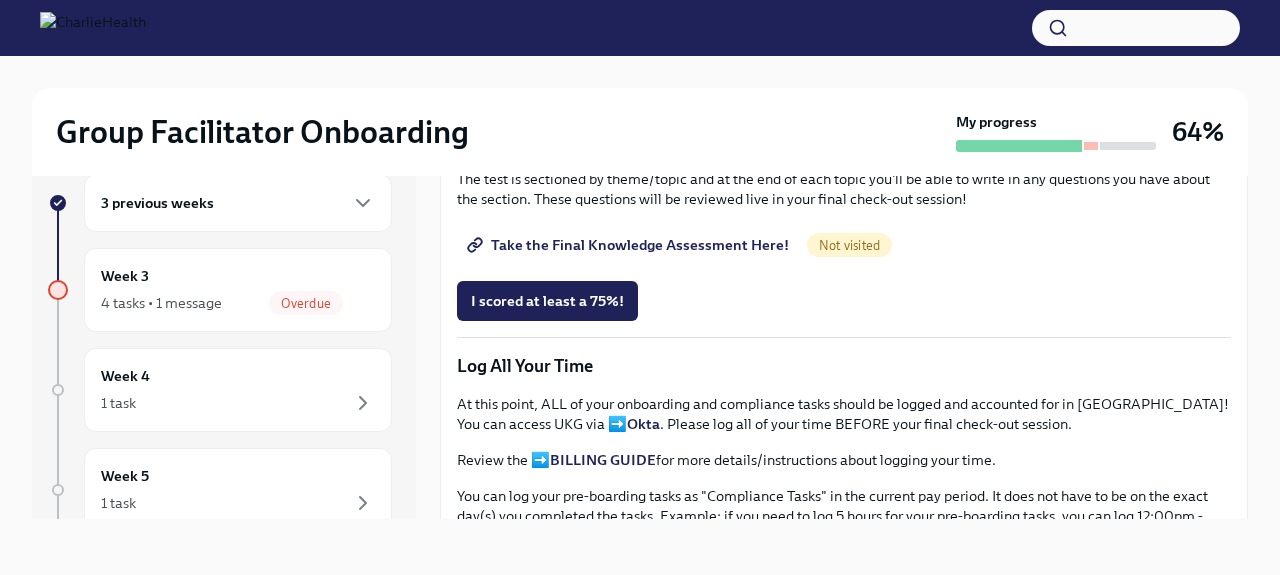 click on "Take the Final Knowledge Assessment Here!" at bounding box center [630, 245] 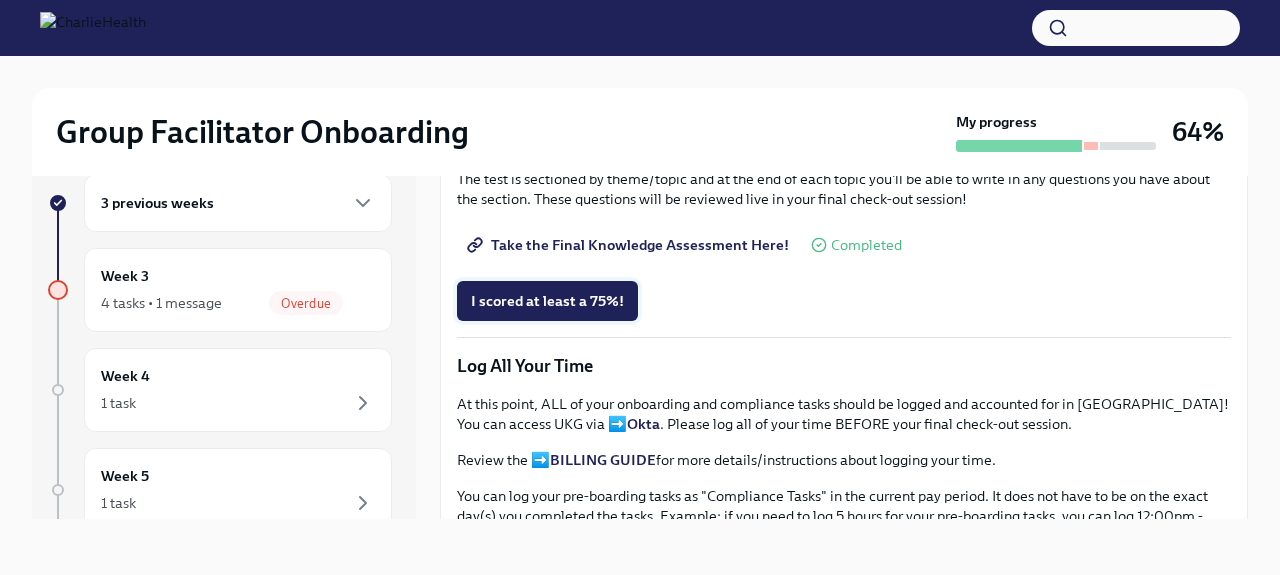 click on "I scored at least a 75%!" at bounding box center [547, 301] 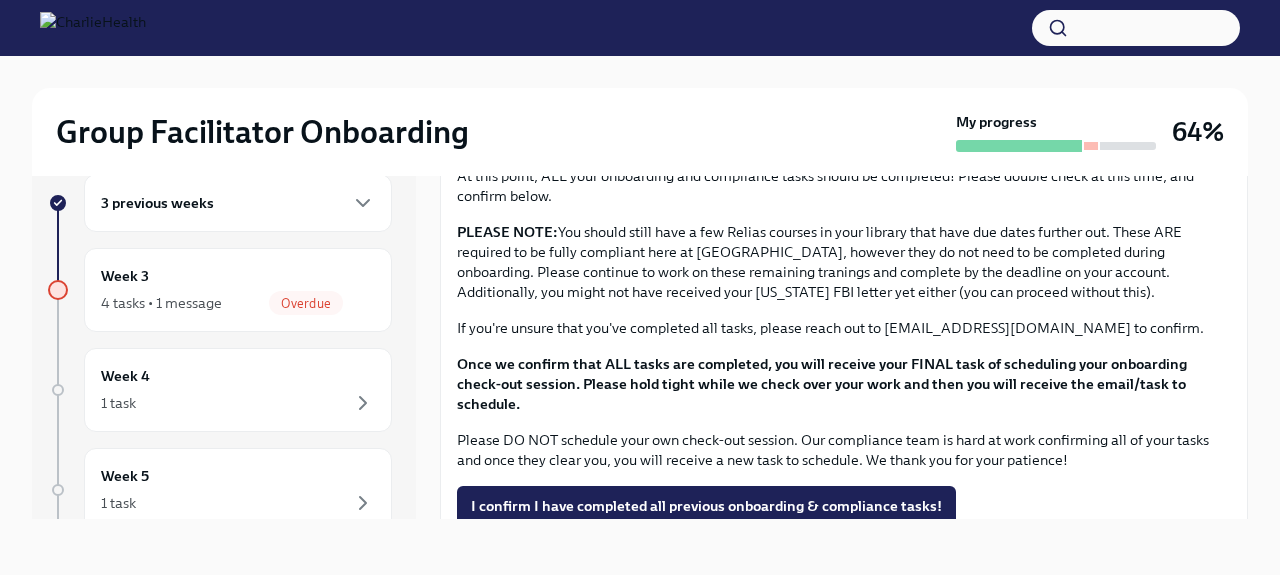 scroll, scrollTop: 1738, scrollLeft: 0, axis: vertical 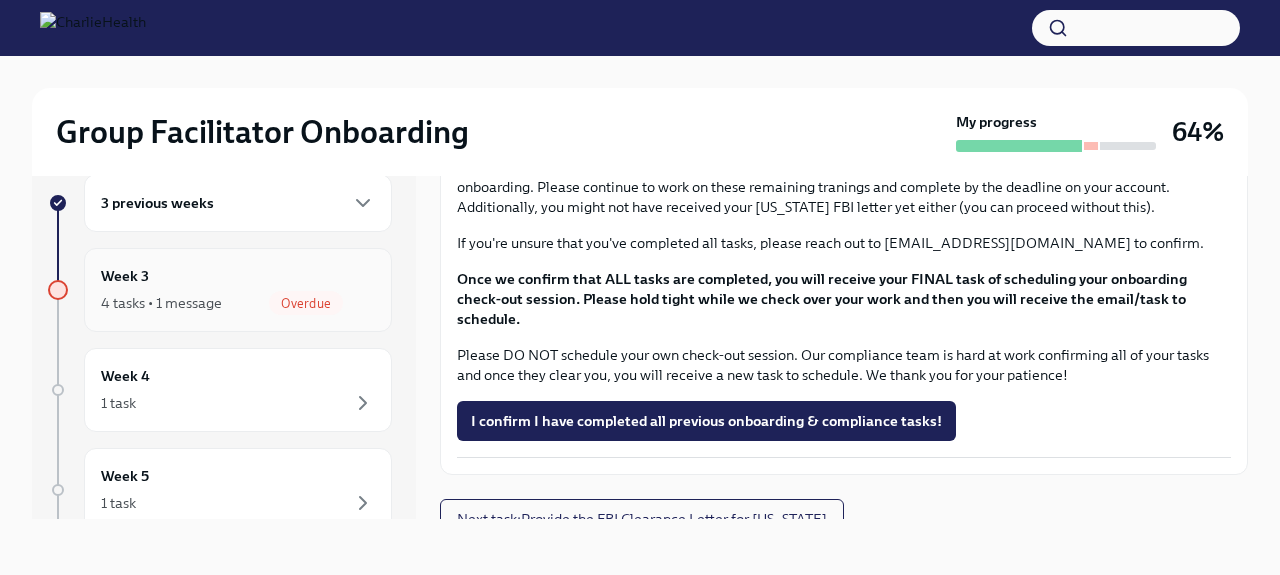 click on "Overdue" at bounding box center [306, 303] 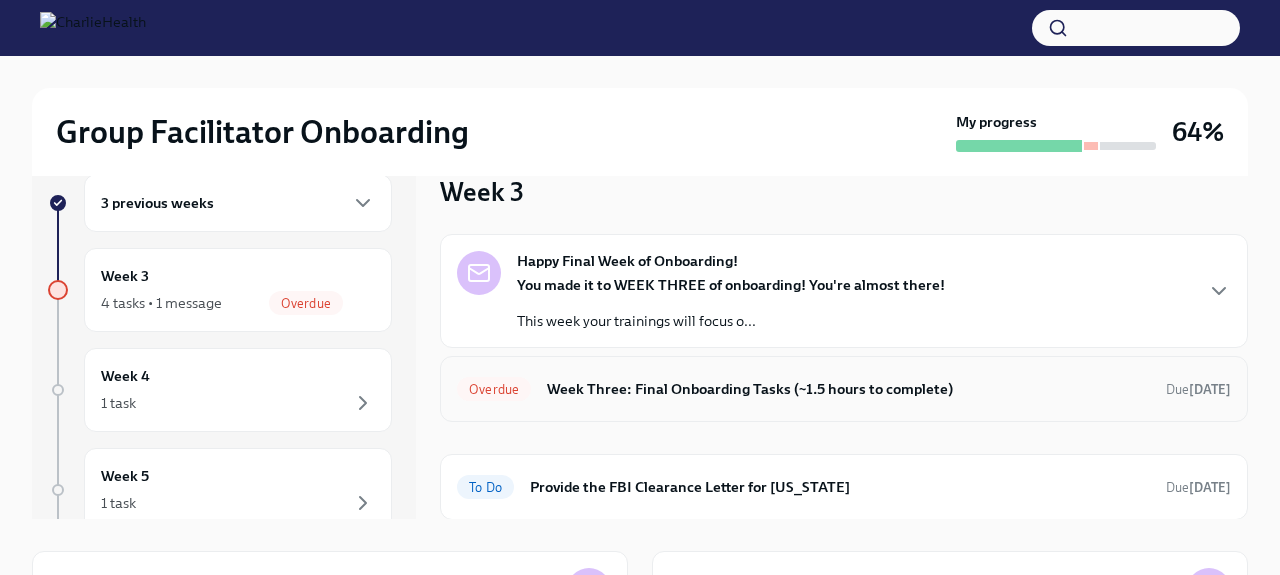 click on "Week Three: Final Onboarding Tasks (~1.5 hours to complete)" at bounding box center [848, 389] 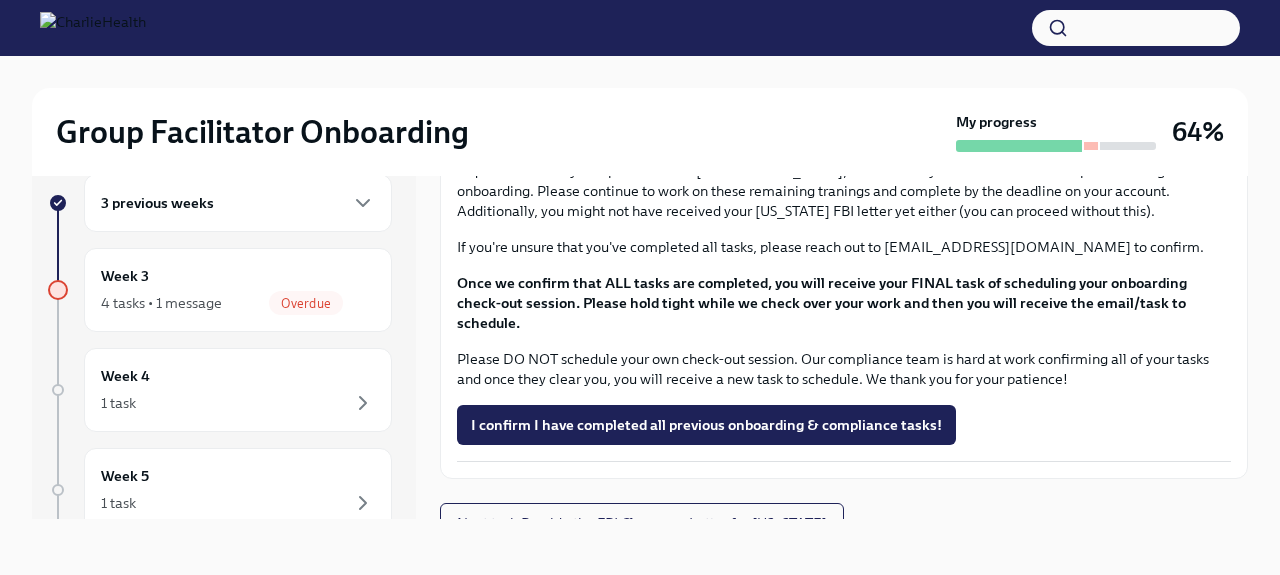 scroll, scrollTop: 1738, scrollLeft: 0, axis: vertical 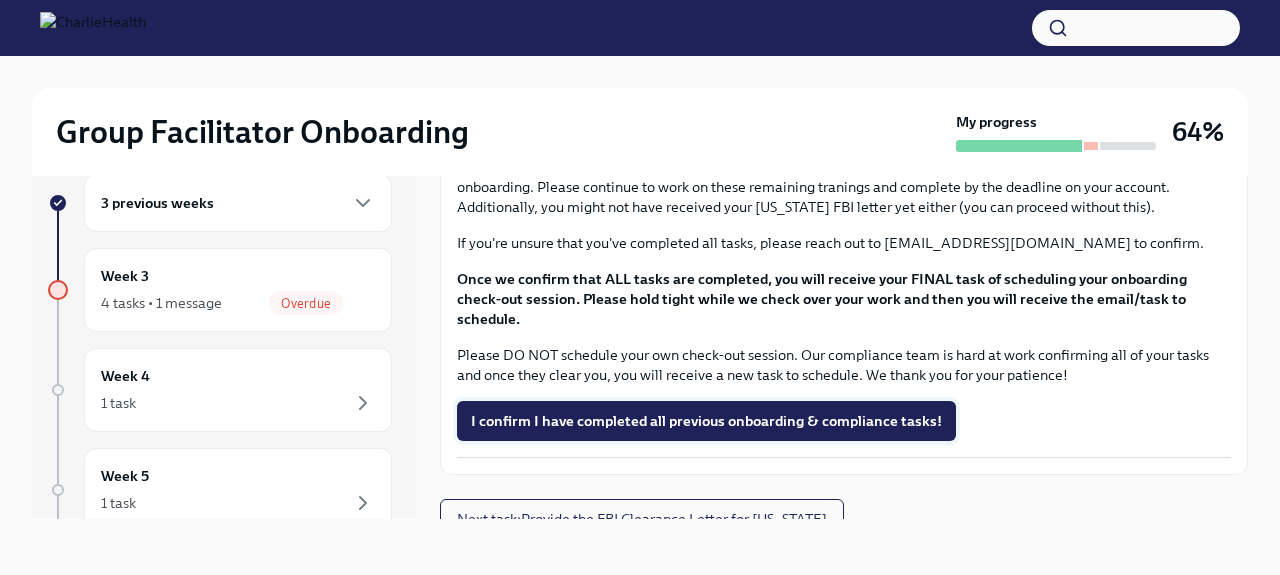 click on "I confirm I have completed all previous onboarding & compliance tasks!" at bounding box center (706, 421) 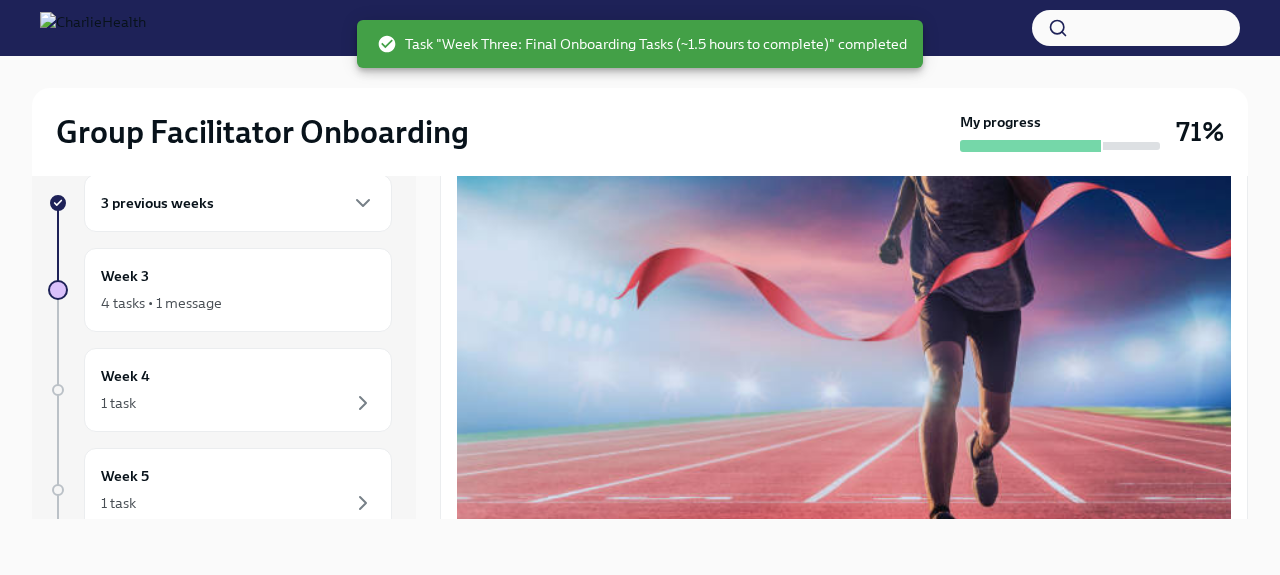 scroll, scrollTop: 0, scrollLeft: 0, axis: both 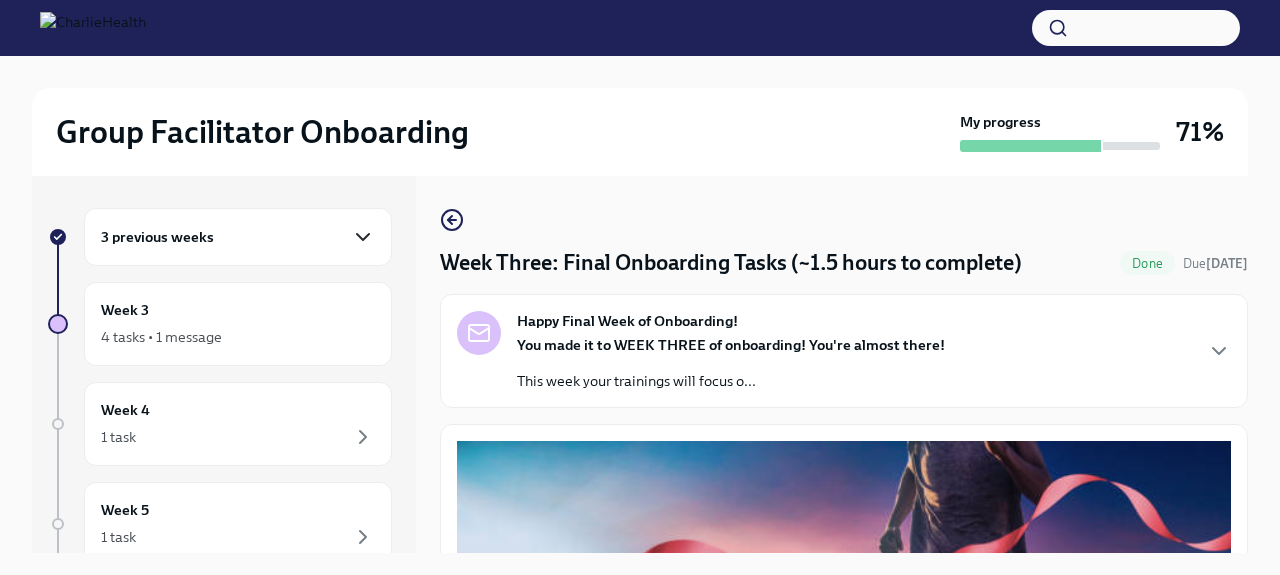 click 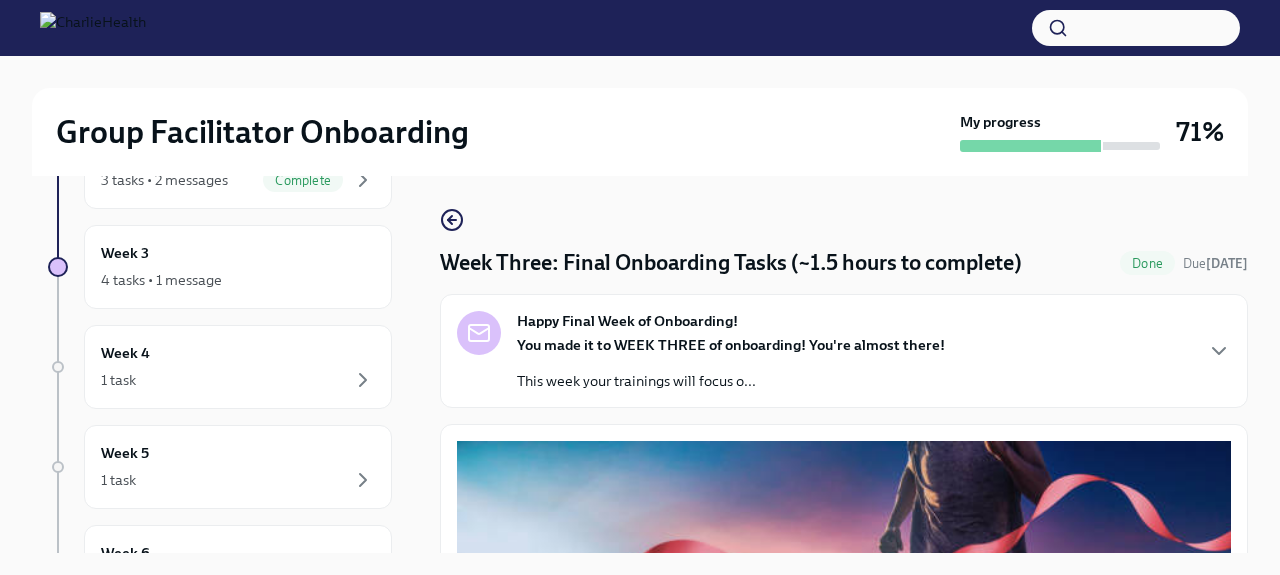 scroll, scrollTop: 400, scrollLeft: 0, axis: vertical 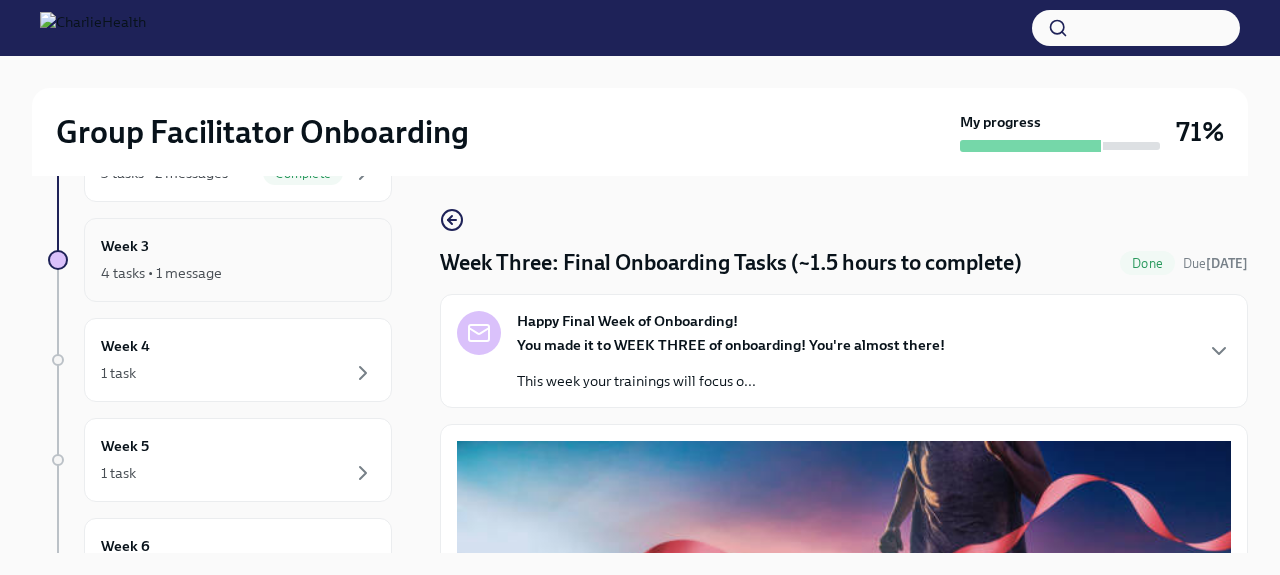 click on "Week 3 4 tasks • 1 message" at bounding box center (238, 260) 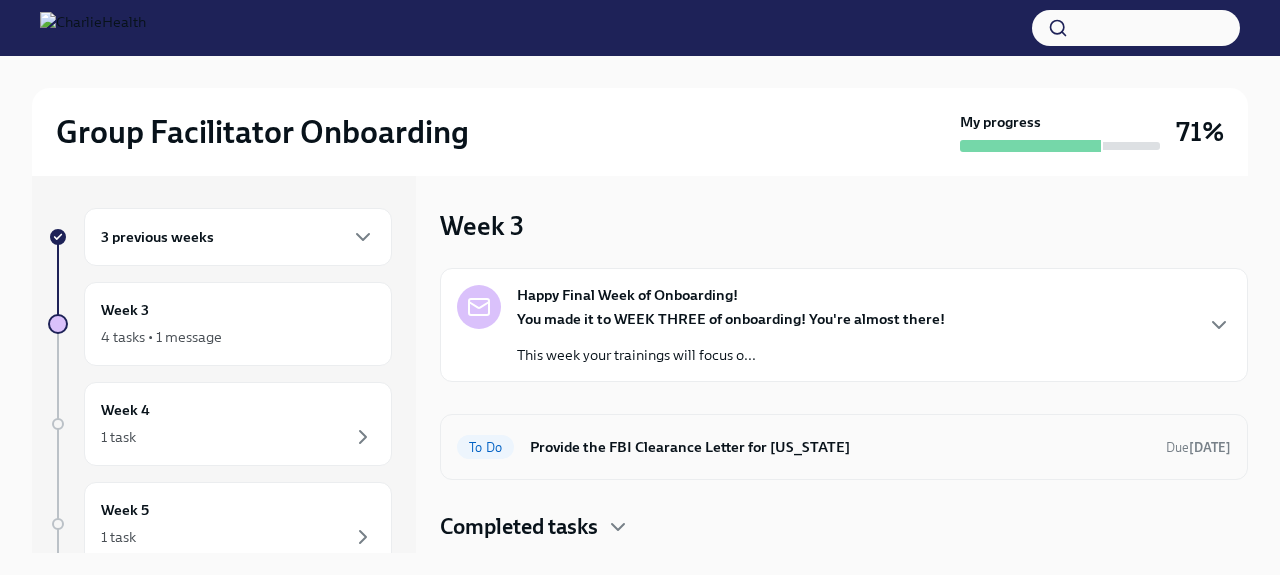 click on "Provide the FBI Clearance Letter for Pennsylvania" at bounding box center (840, 447) 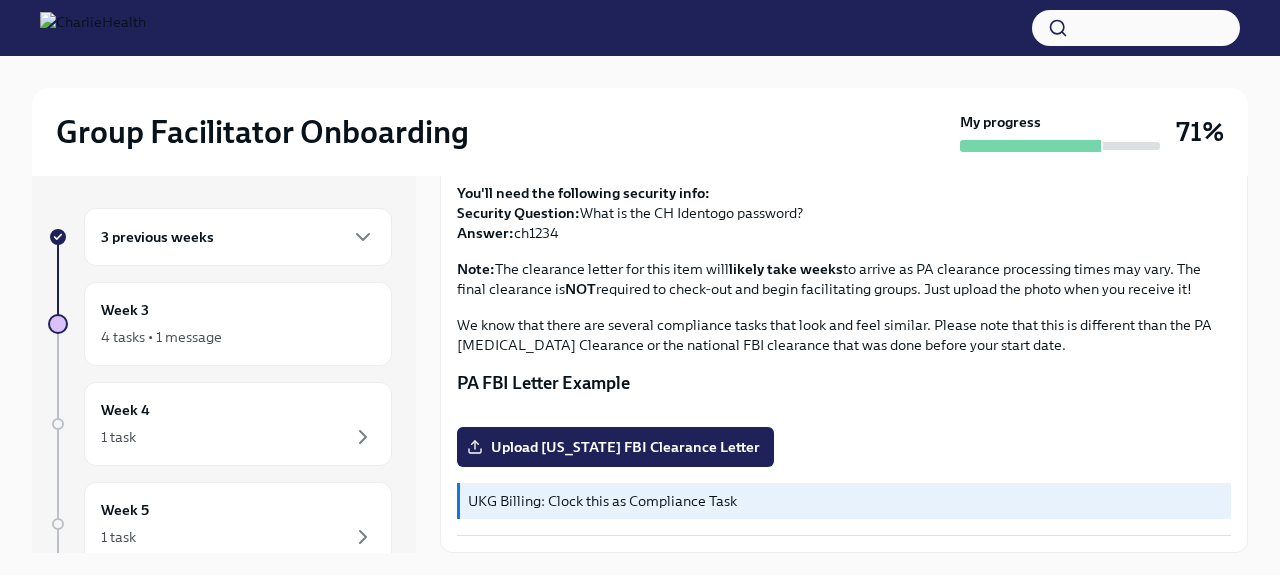 scroll, scrollTop: 498, scrollLeft: 0, axis: vertical 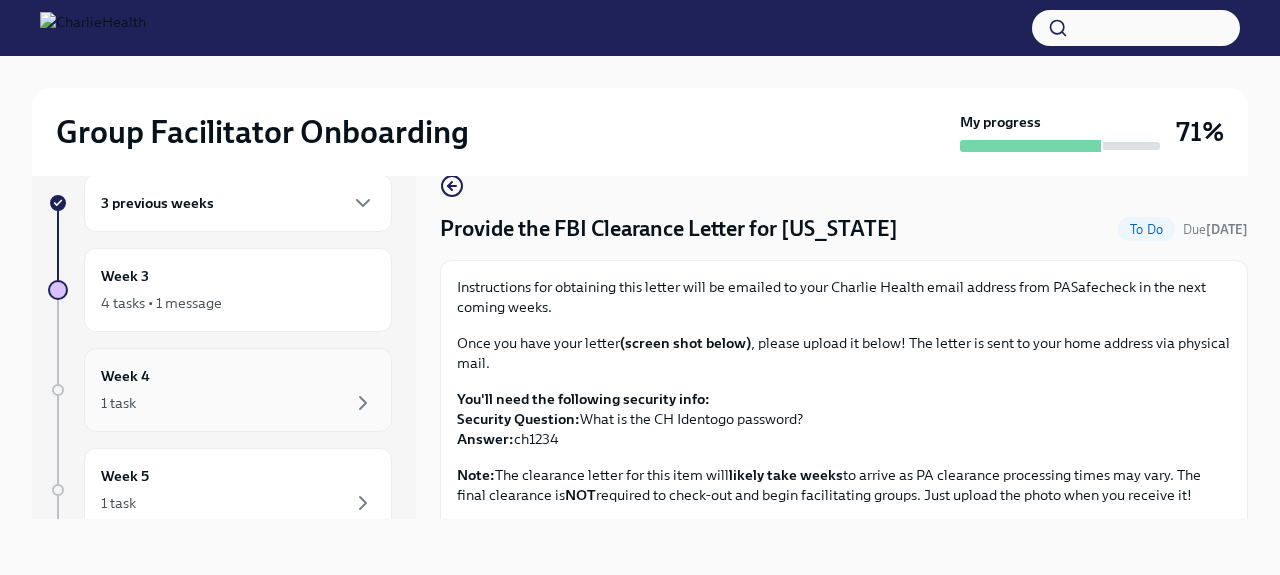 click on "Week 4 1 task" at bounding box center (238, 390) 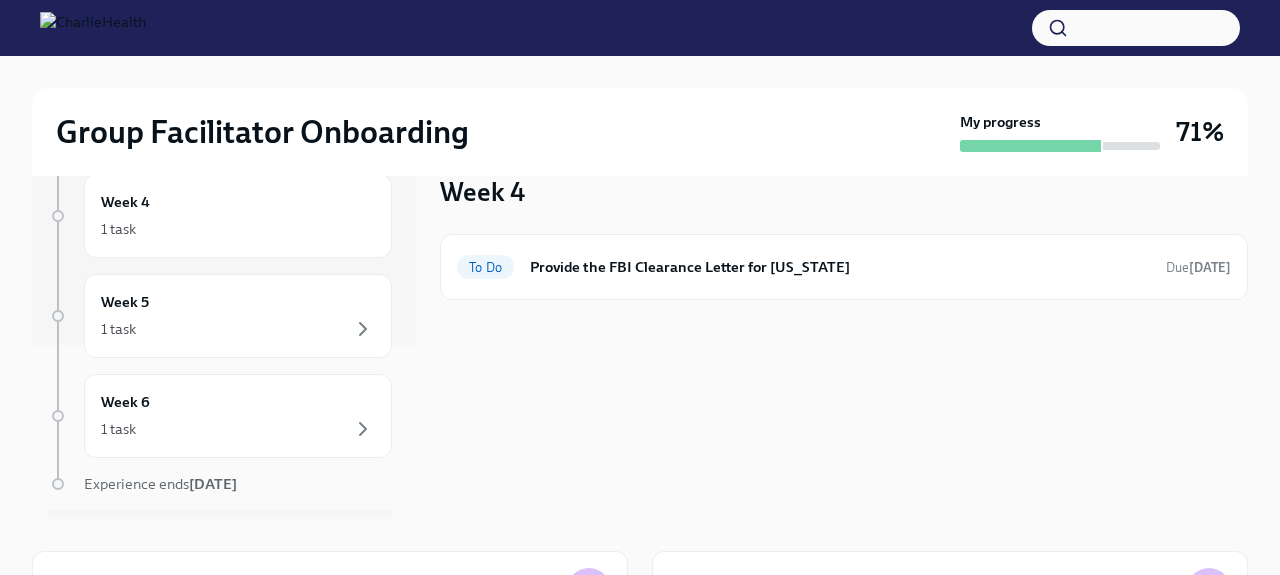scroll, scrollTop: 180, scrollLeft: 0, axis: vertical 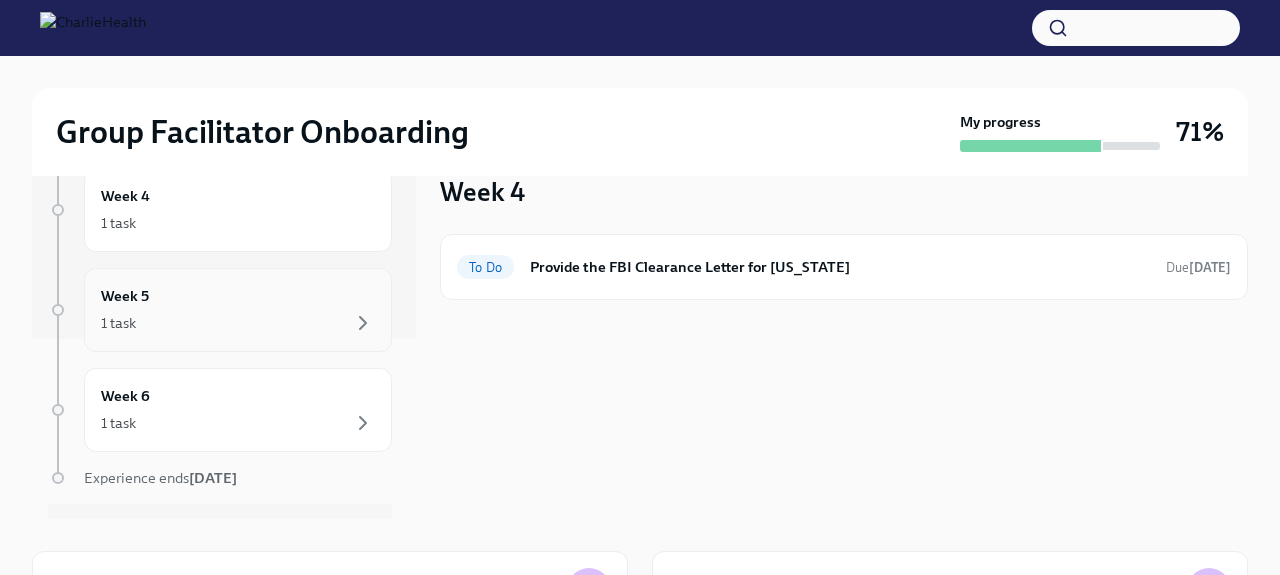 click on "Week 5 1 task" at bounding box center [238, 310] 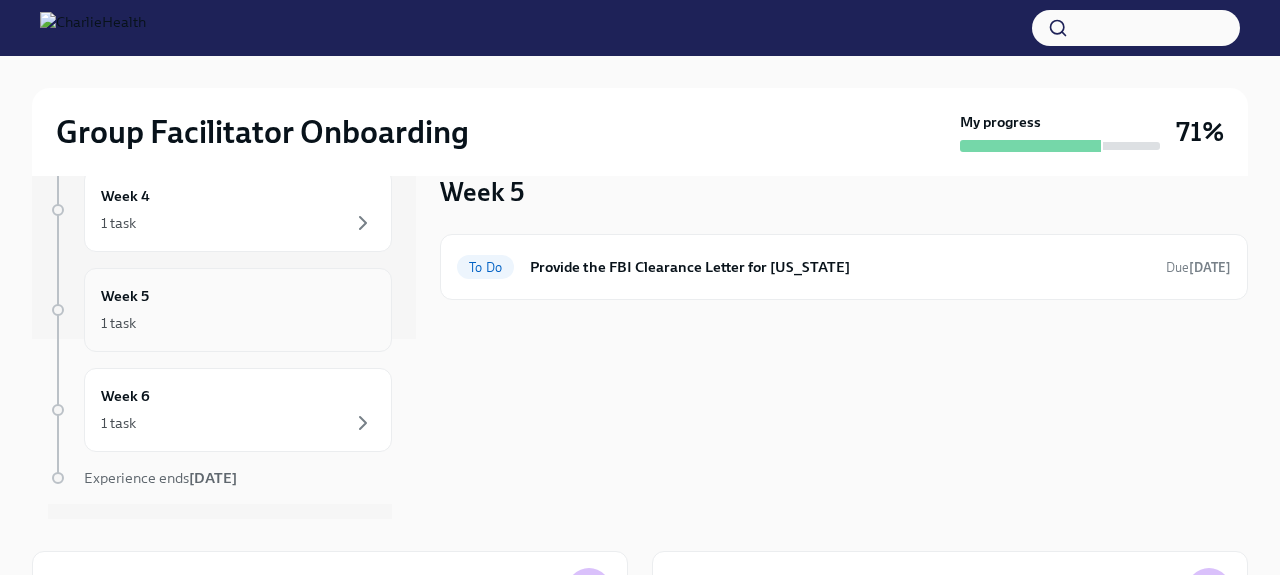 click on "Week 5 1 task" at bounding box center (238, 310) 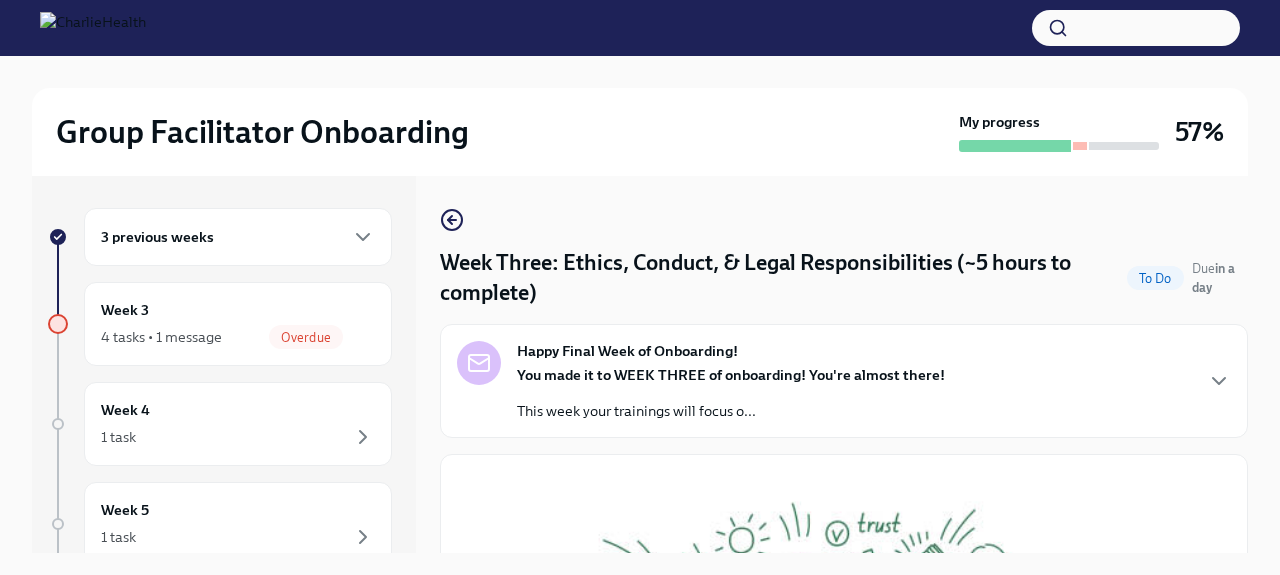 scroll, scrollTop: 0, scrollLeft: 0, axis: both 